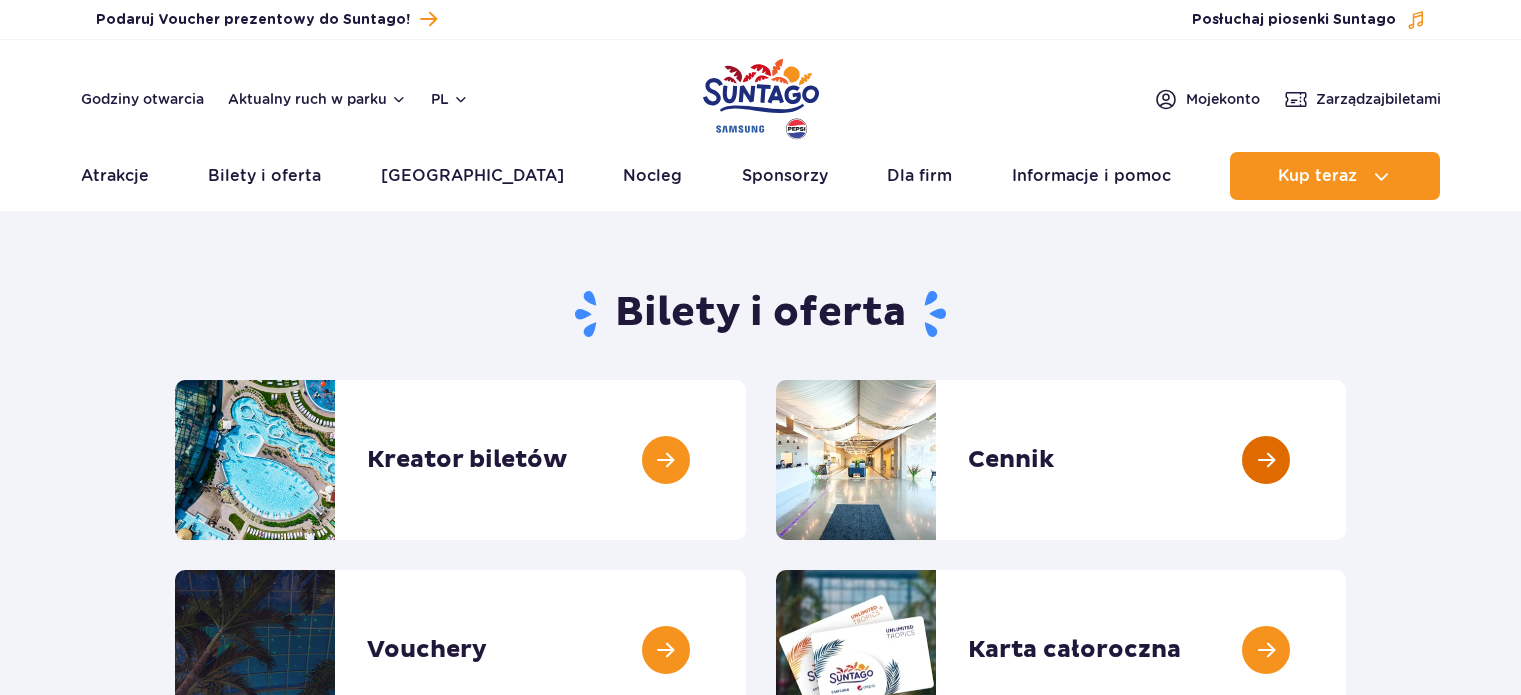 scroll, scrollTop: 0, scrollLeft: 0, axis: both 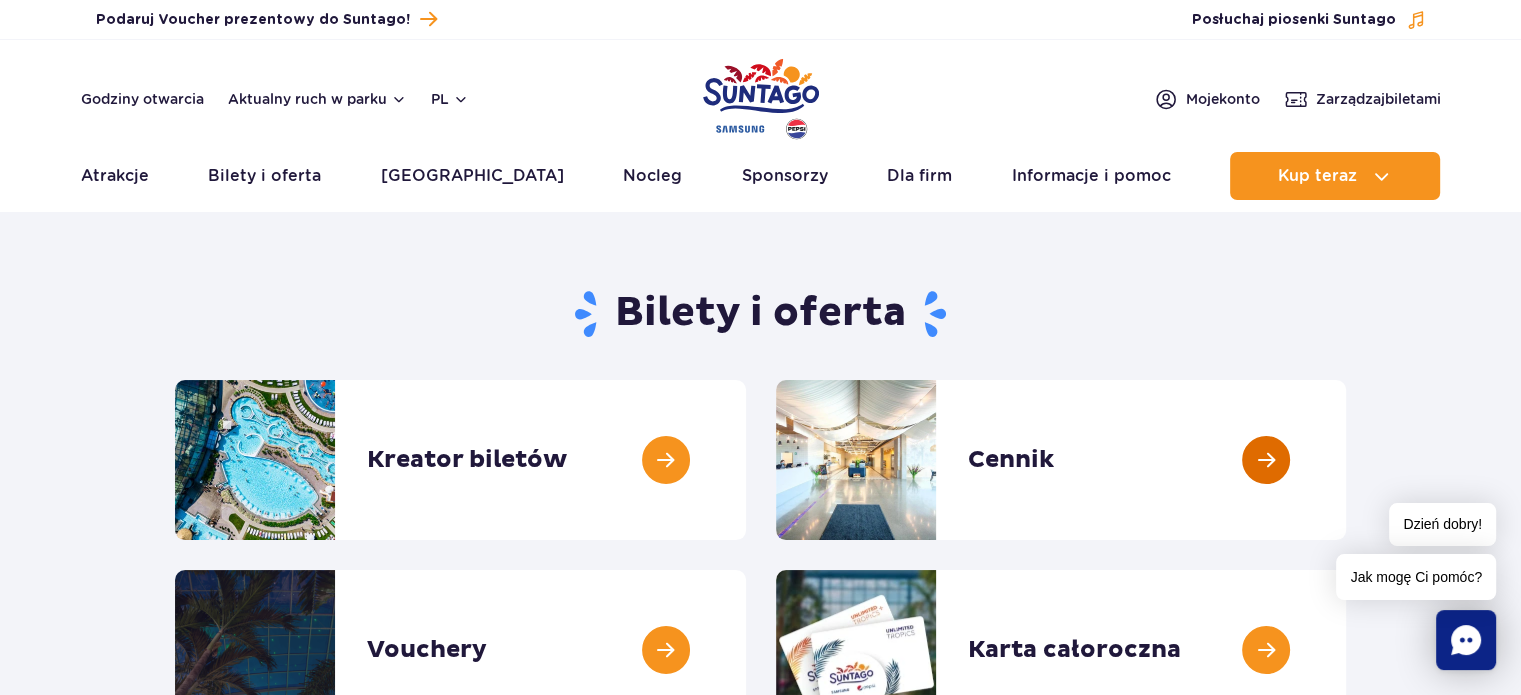 click at bounding box center (1346, 460) 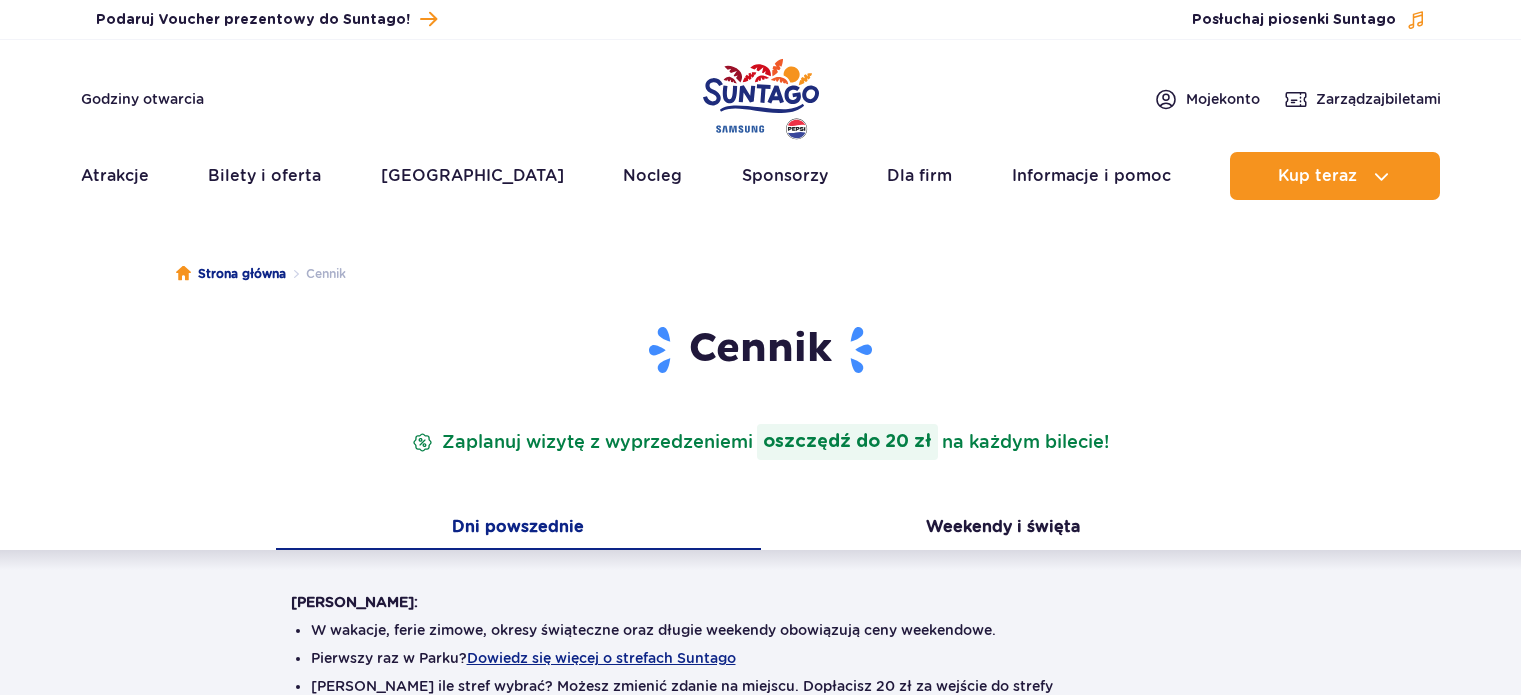 scroll, scrollTop: 0, scrollLeft: 0, axis: both 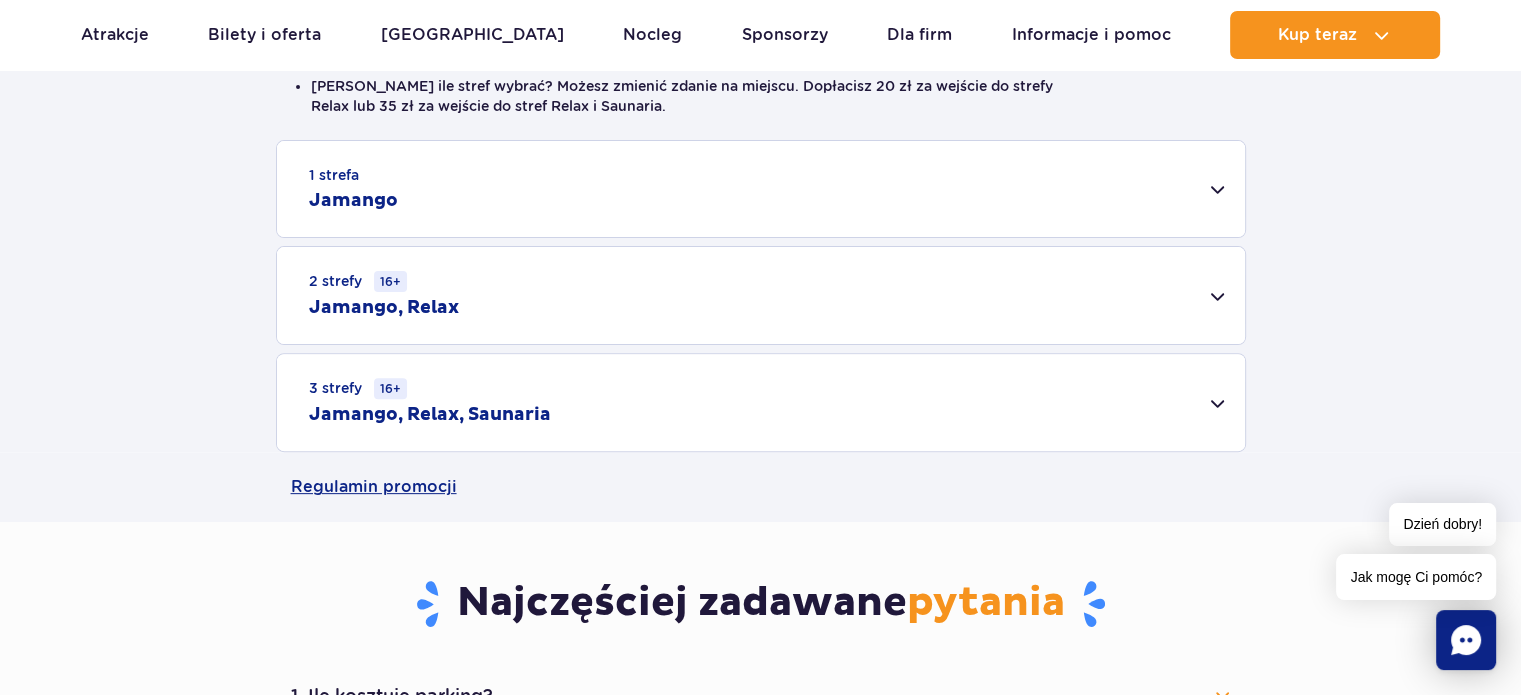 click on "3 strefy  16+
Jamango, Relax, Saunaria" at bounding box center (761, 402) 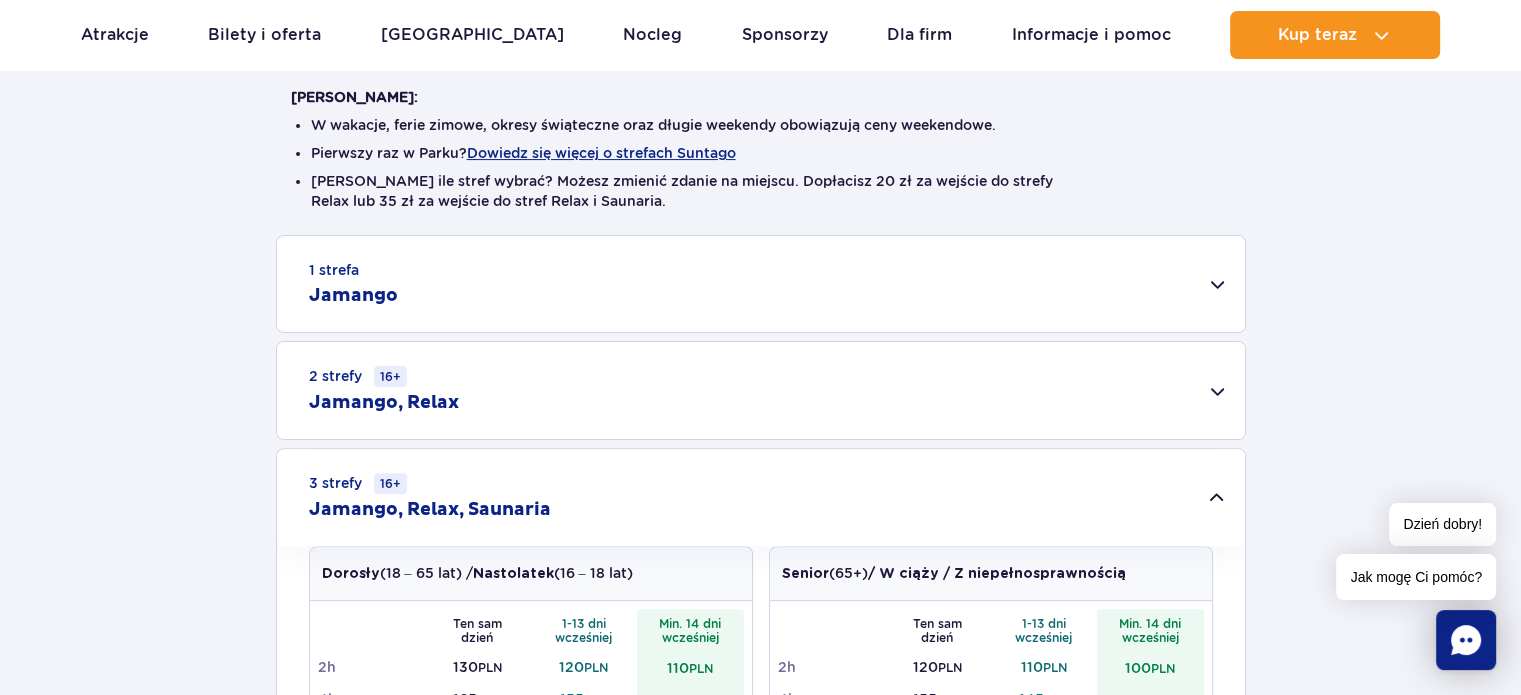 scroll, scrollTop: 500, scrollLeft: 0, axis: vertical 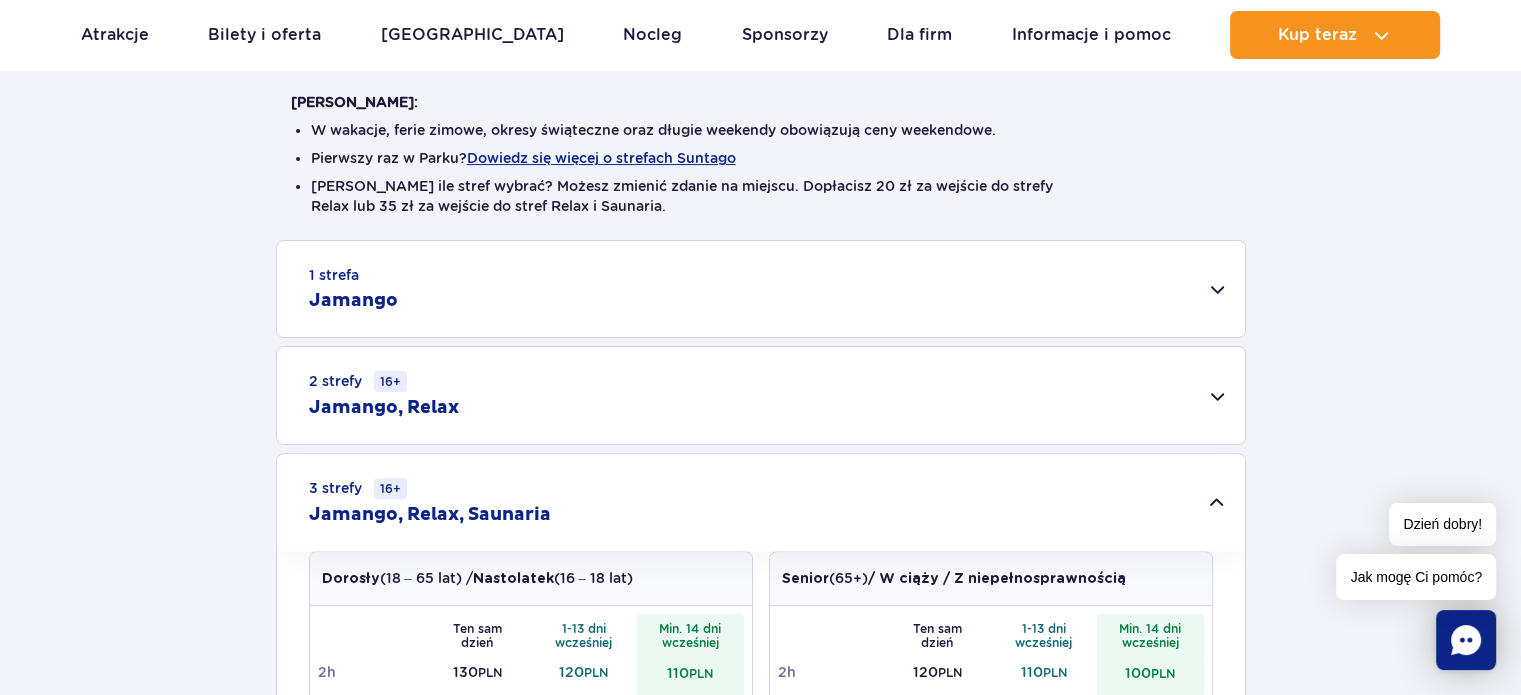 click on "1 strefa
Jamango" at bounding box center (761, 289) 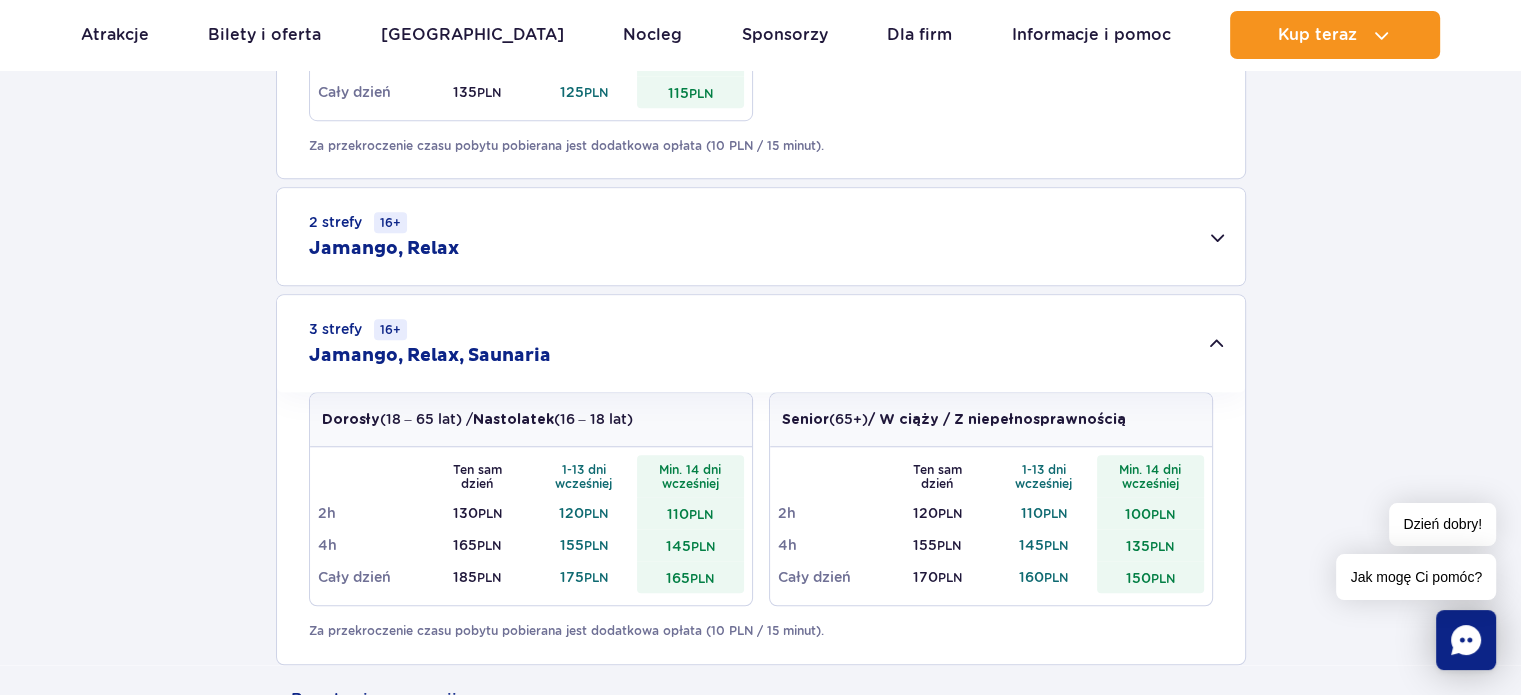 scroll, scrollTop: 1400, scrollLeft: 0, axis: vertical 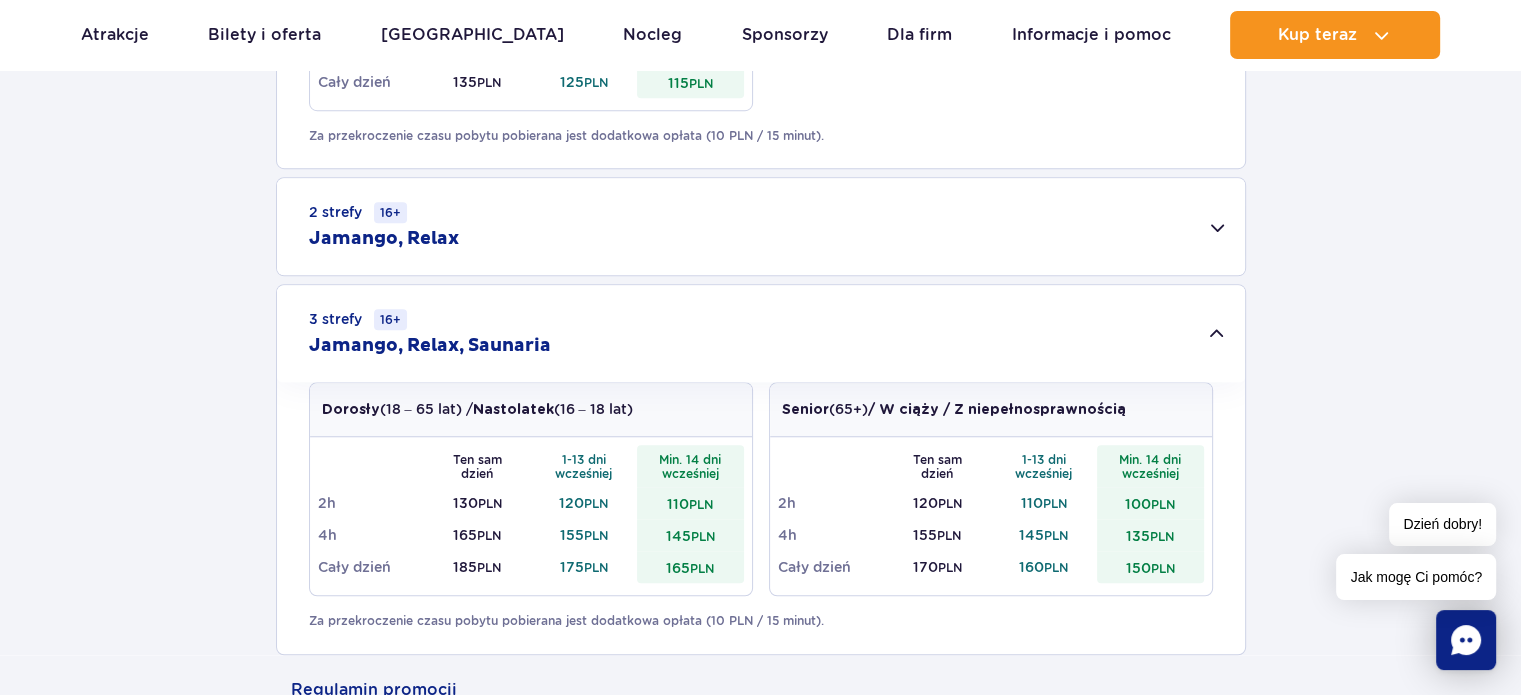 click on "3 strefy  16+
Jamango, Relax, Saunaria" at bounding box center [761, 333] 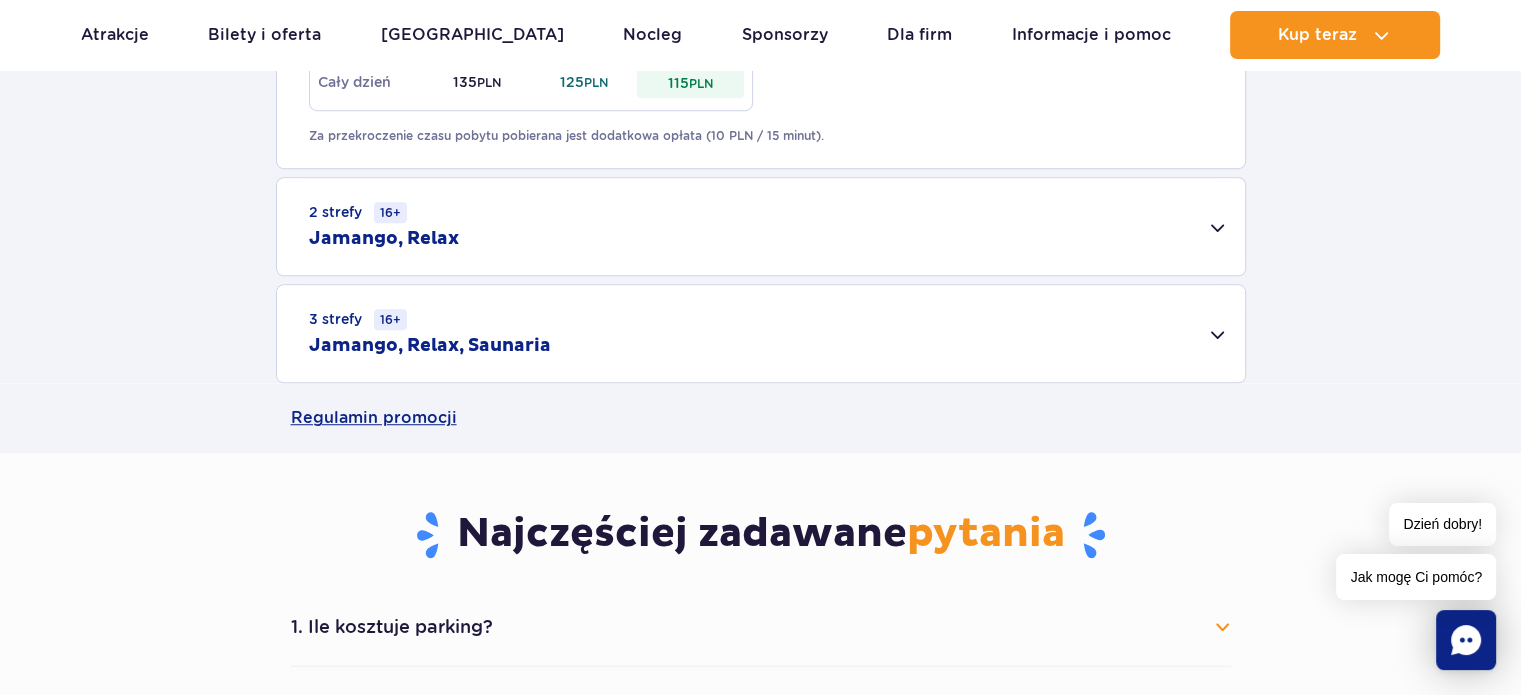 click on "3 strefy  16+
Jamango, Relax, Saunaria" at bounding box center [761, 333] 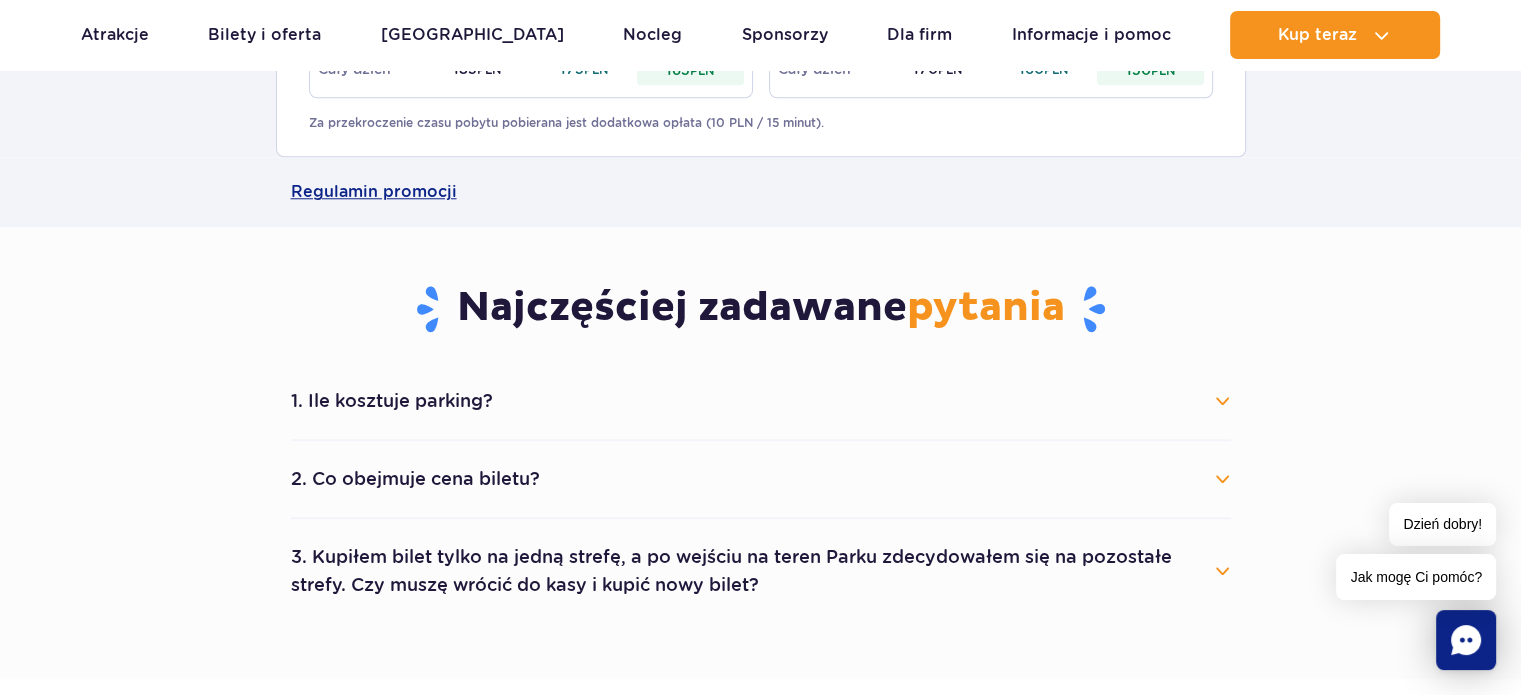 scroll, scrollTop: 2000, scrollLeft: 0, axis: vertical 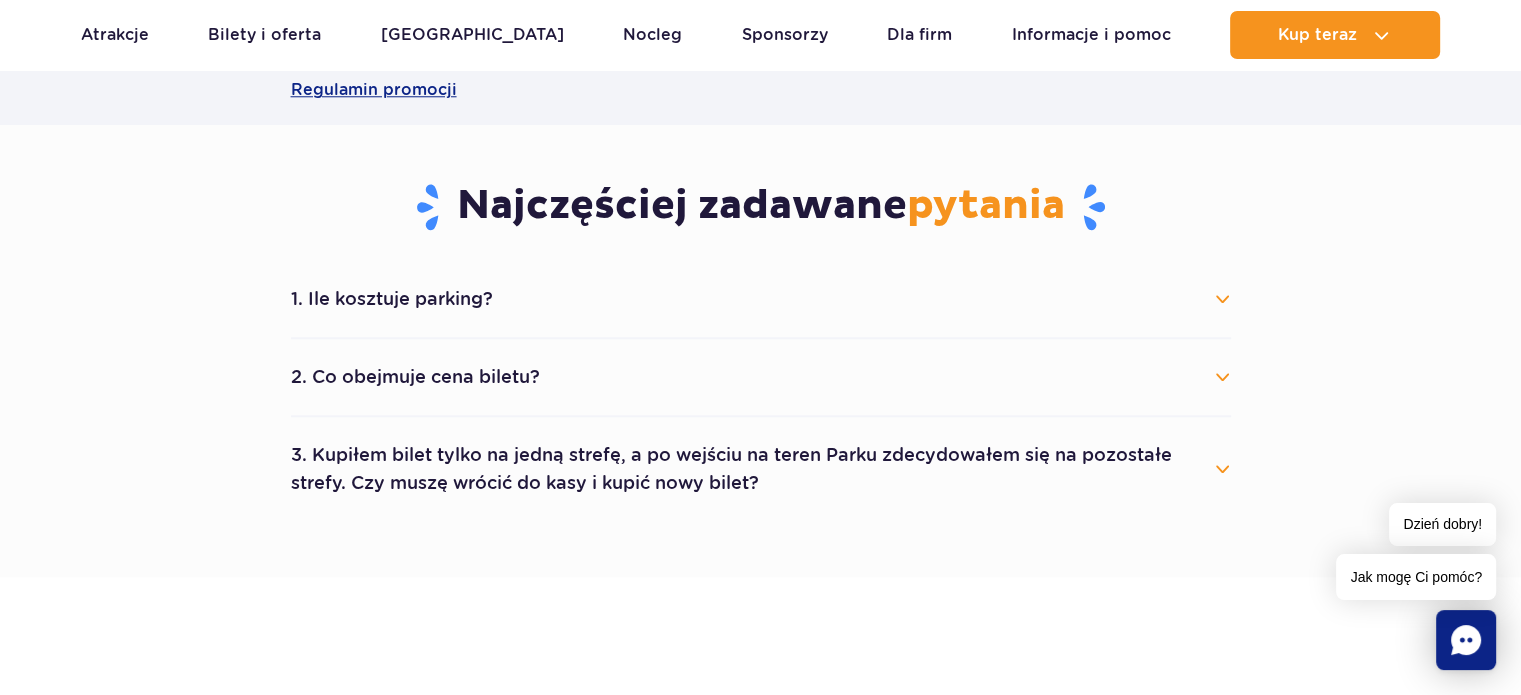 click on "2. Co obejmuje cena biletu?" at bounding box center (761, 377) 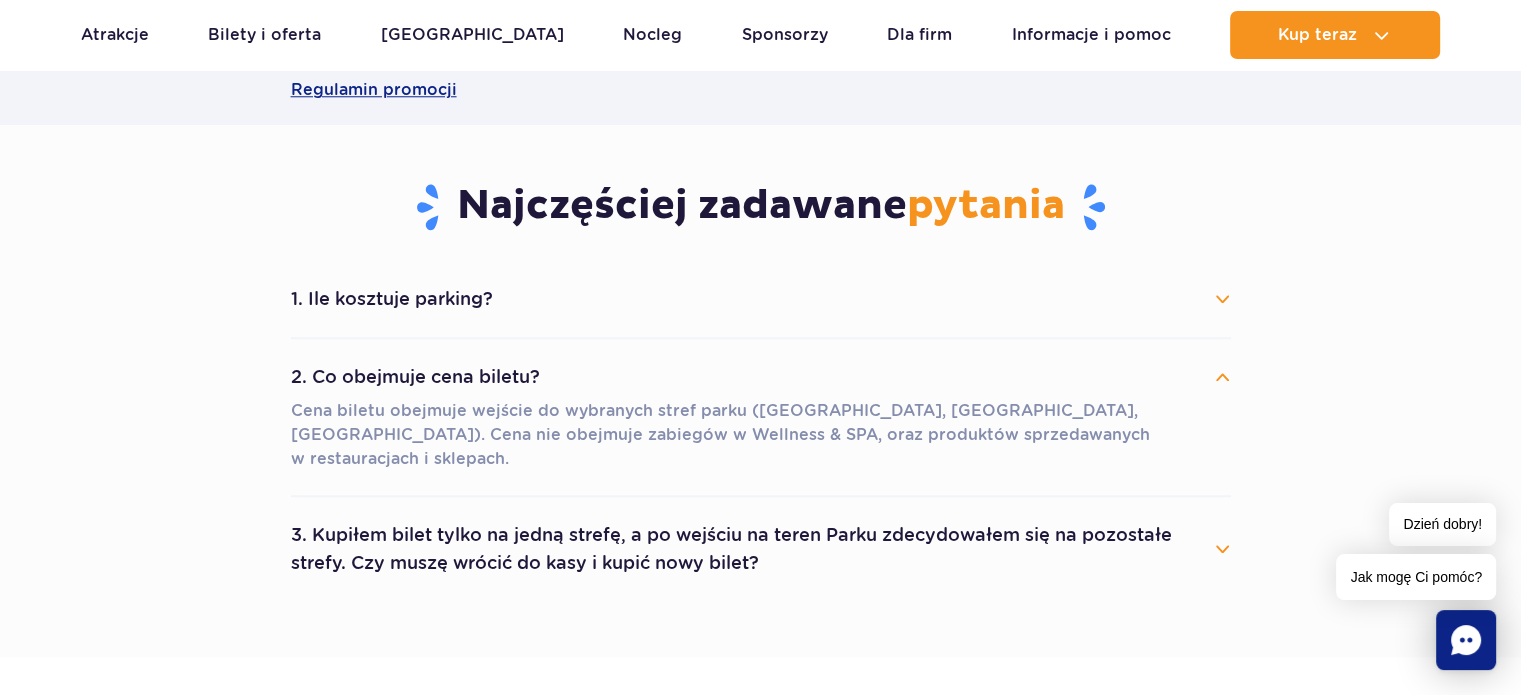 click on "2. Co obejmuje cena biletu?" at bounding box center [761, 377] 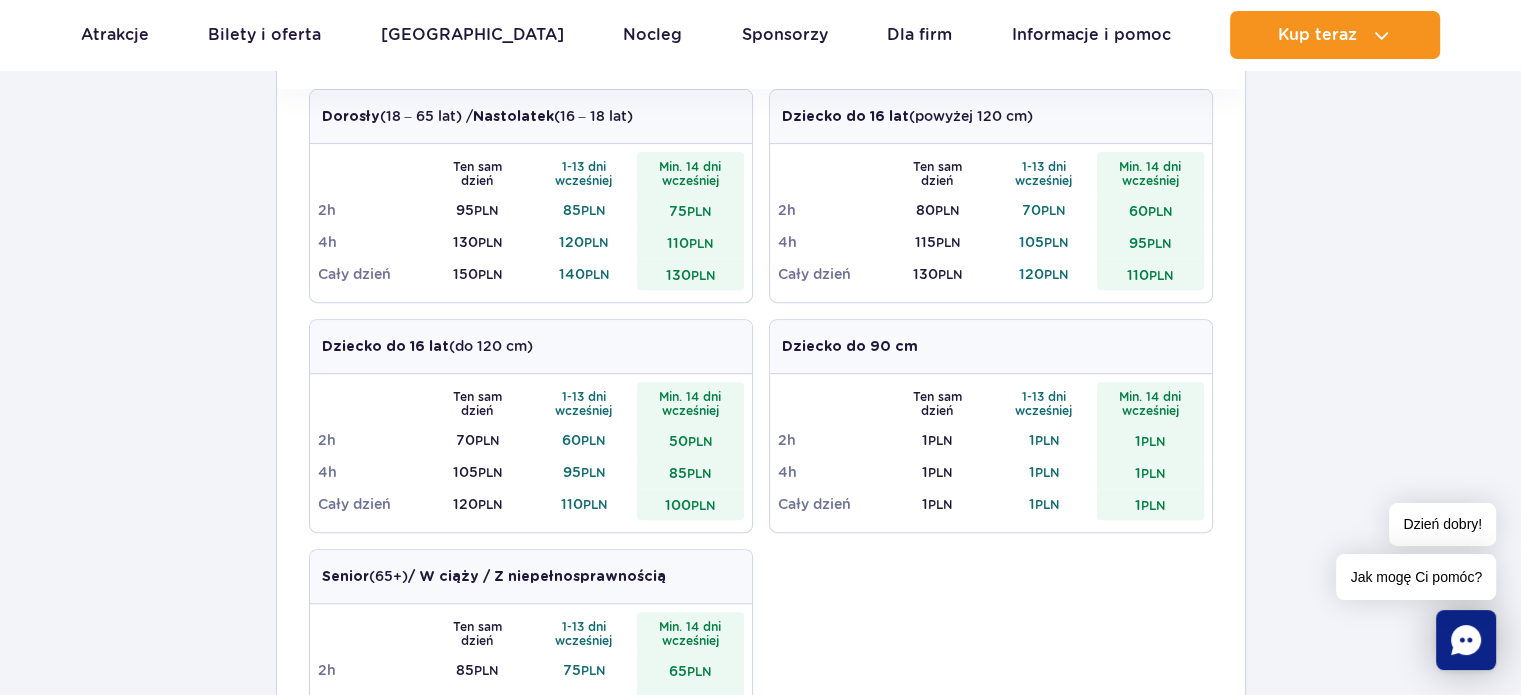 scroll, scrollTop: 600, scrollLeft: 0, axis: vertical 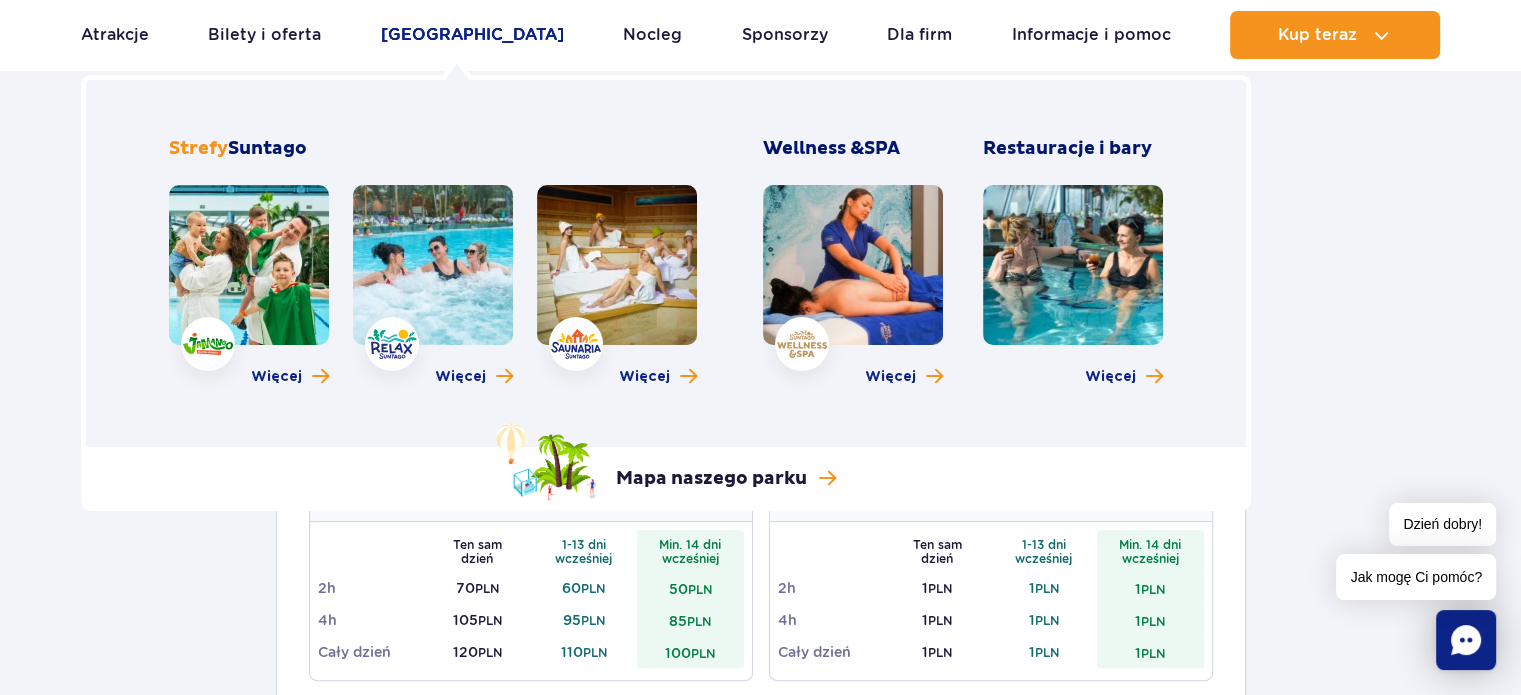 click on "[GEOGRAPHIC_DATA]" at bounding box center (472, 35) 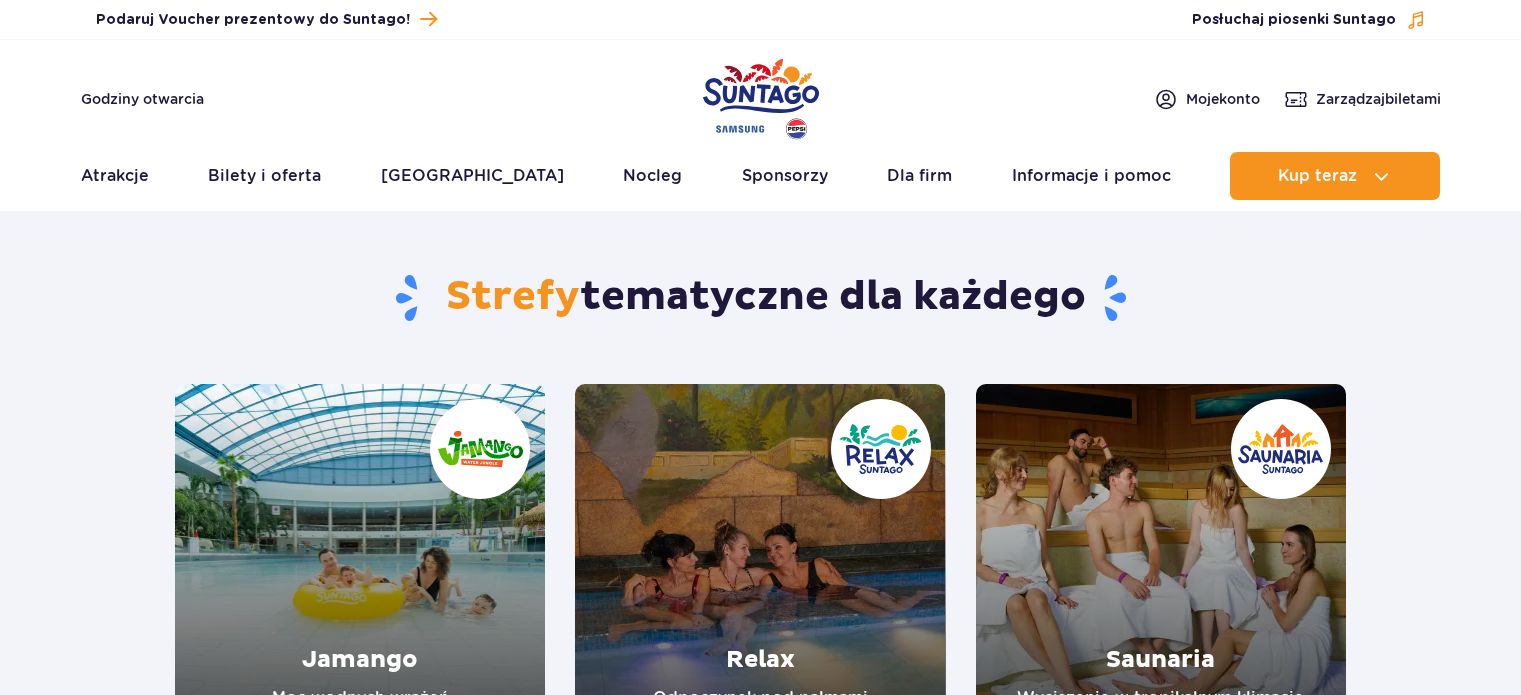 scroll, scrollTop: 0, scrollLeft: 0, axis: both 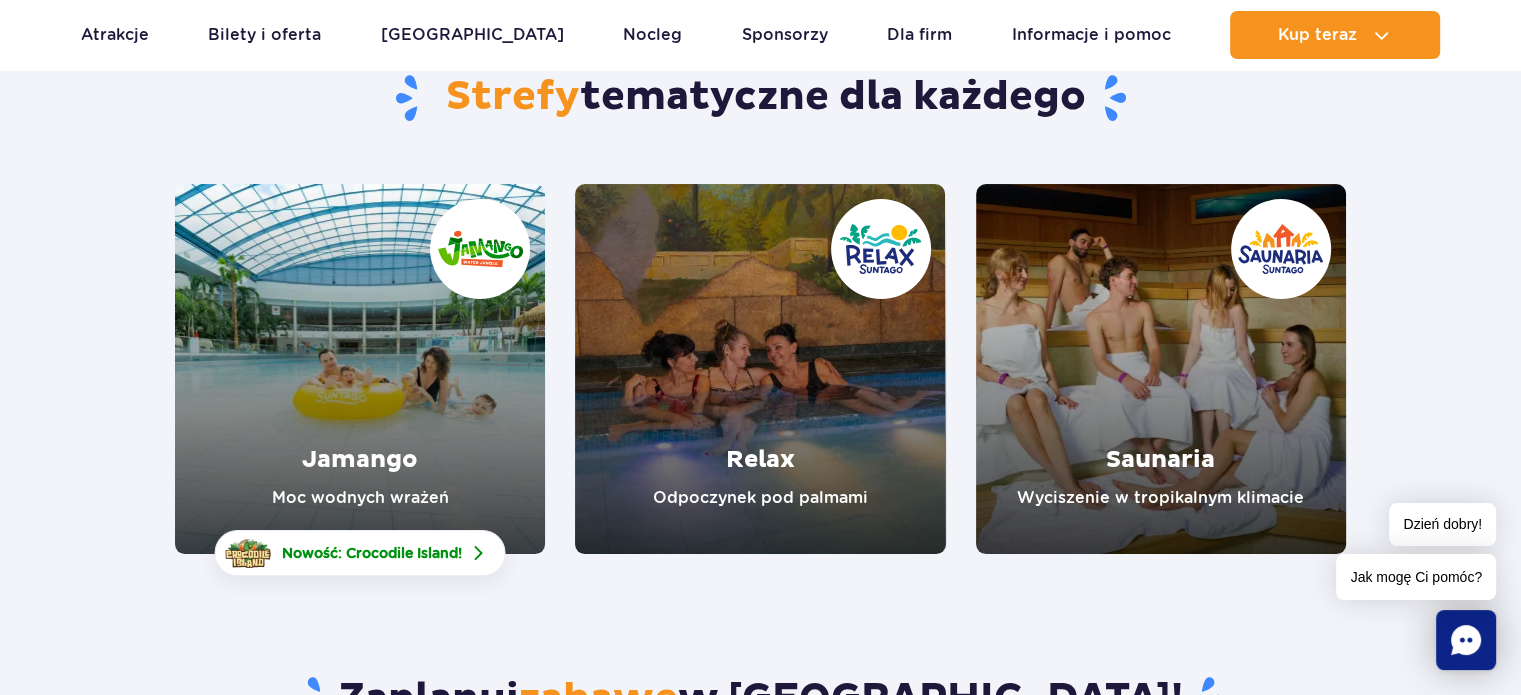 click at bounding box center [360, 369] 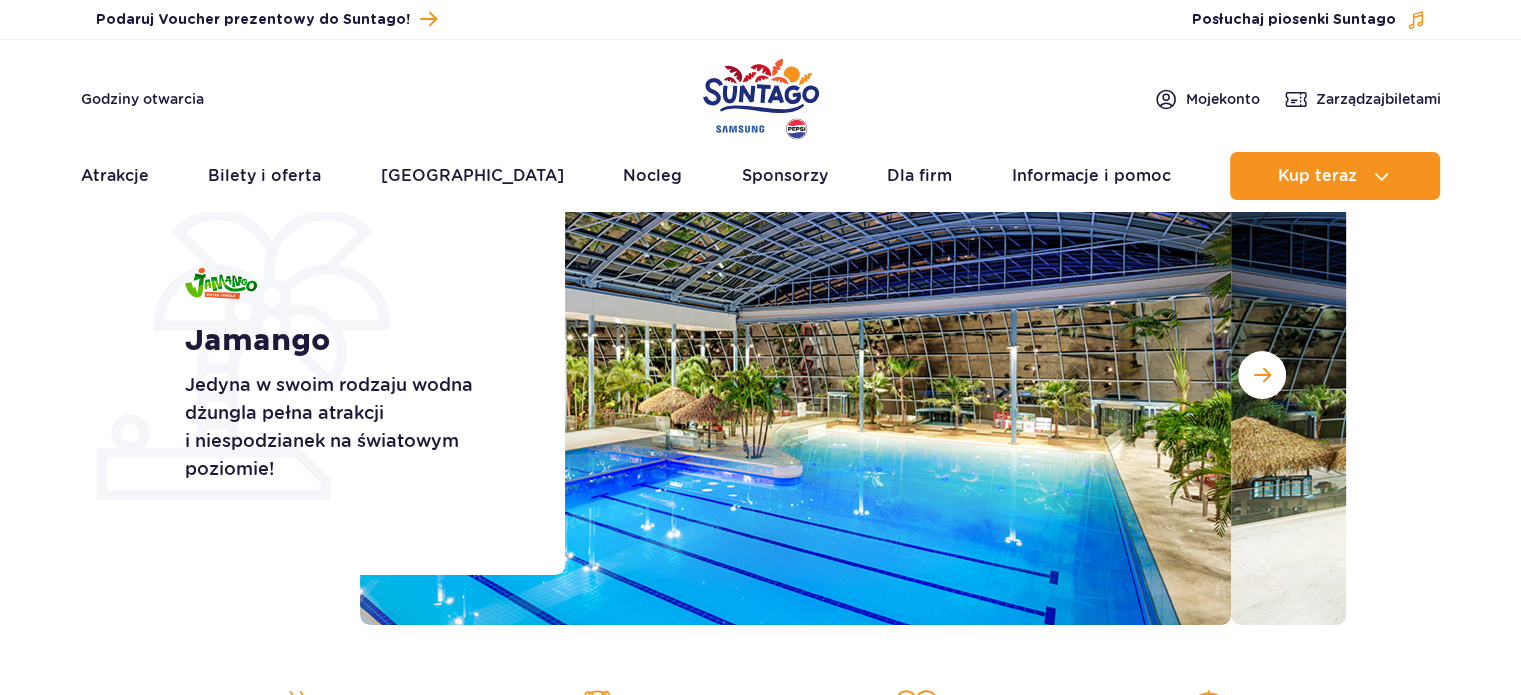 scroll, scrollTop: 300, scrollLeft: 0, axis: vertical 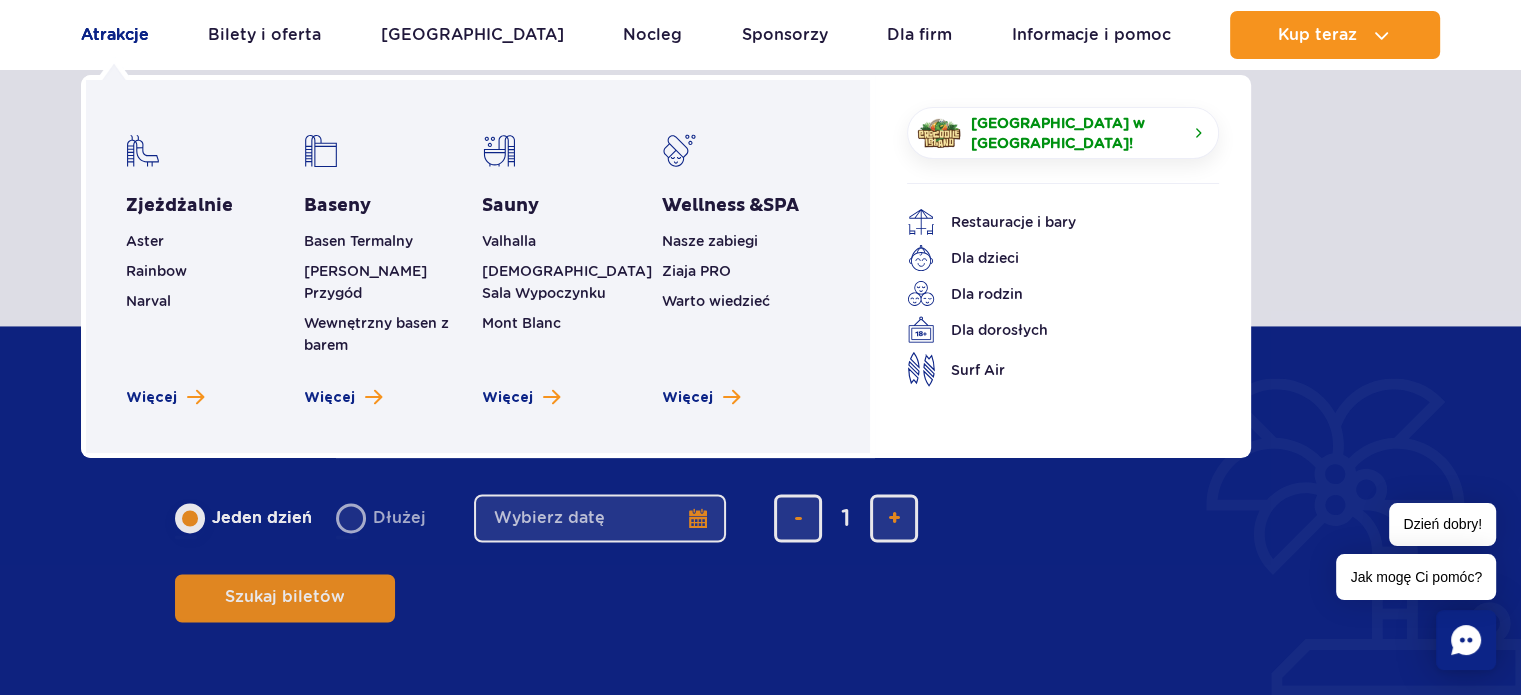 click on "Atrakcje" at bounding box center [115, 35] 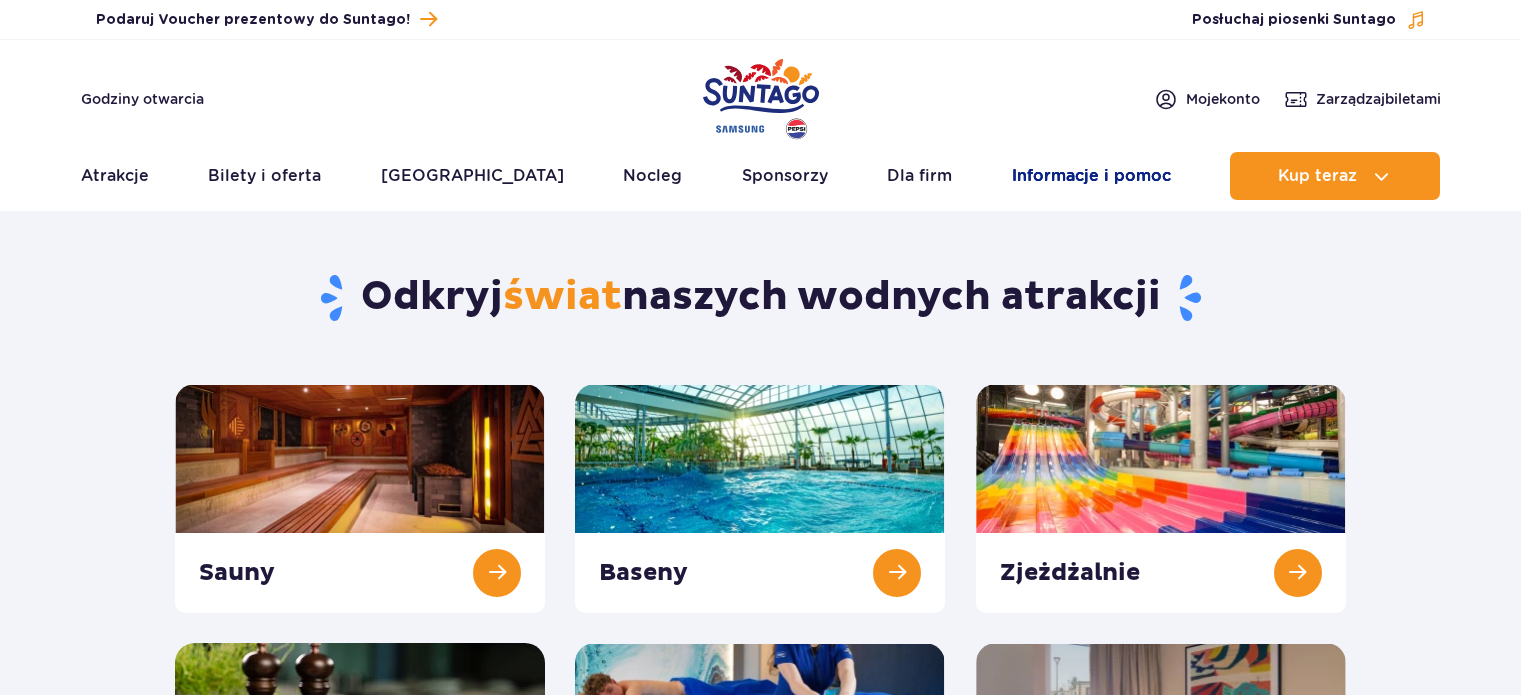 scroll, scrollTop: 0, scrollLeft: 0, axis: both 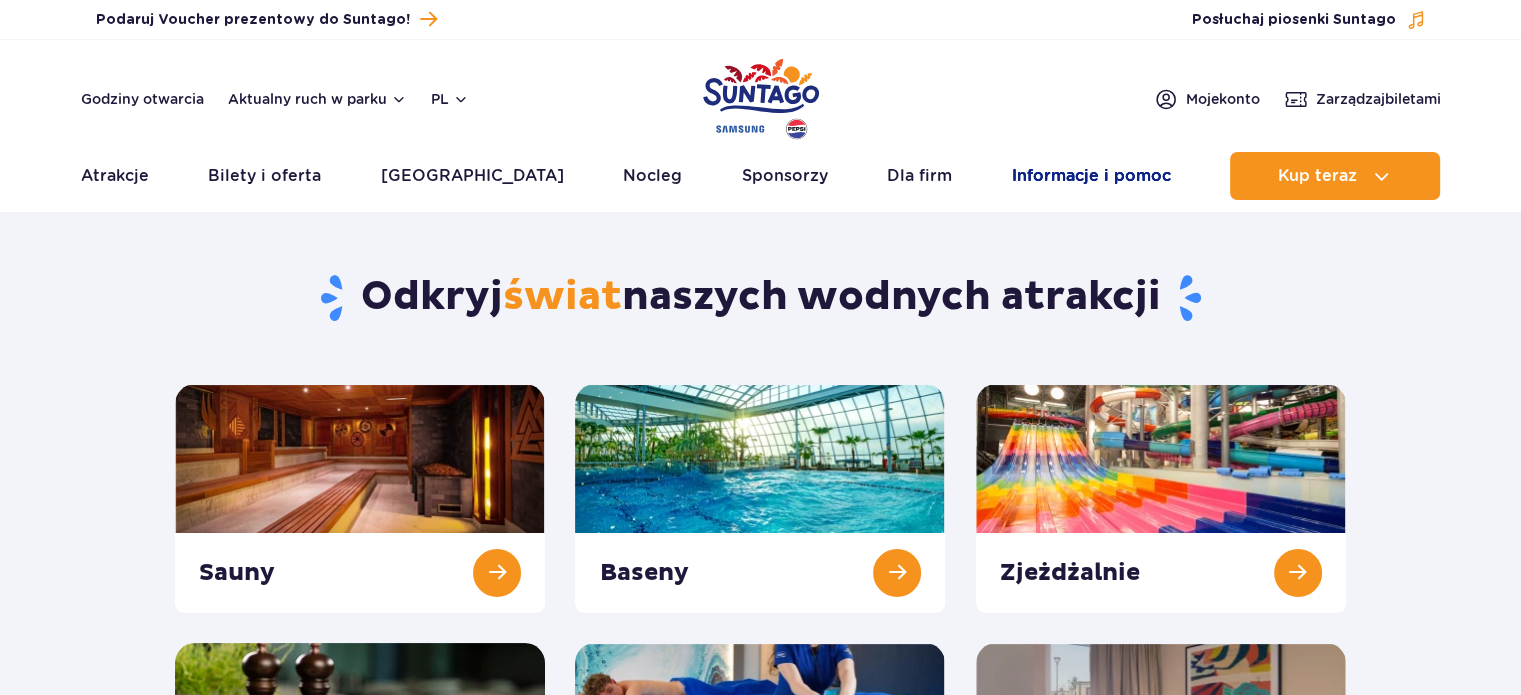 click on "Informacje i pomoc" at bounding box center [1091, 176] 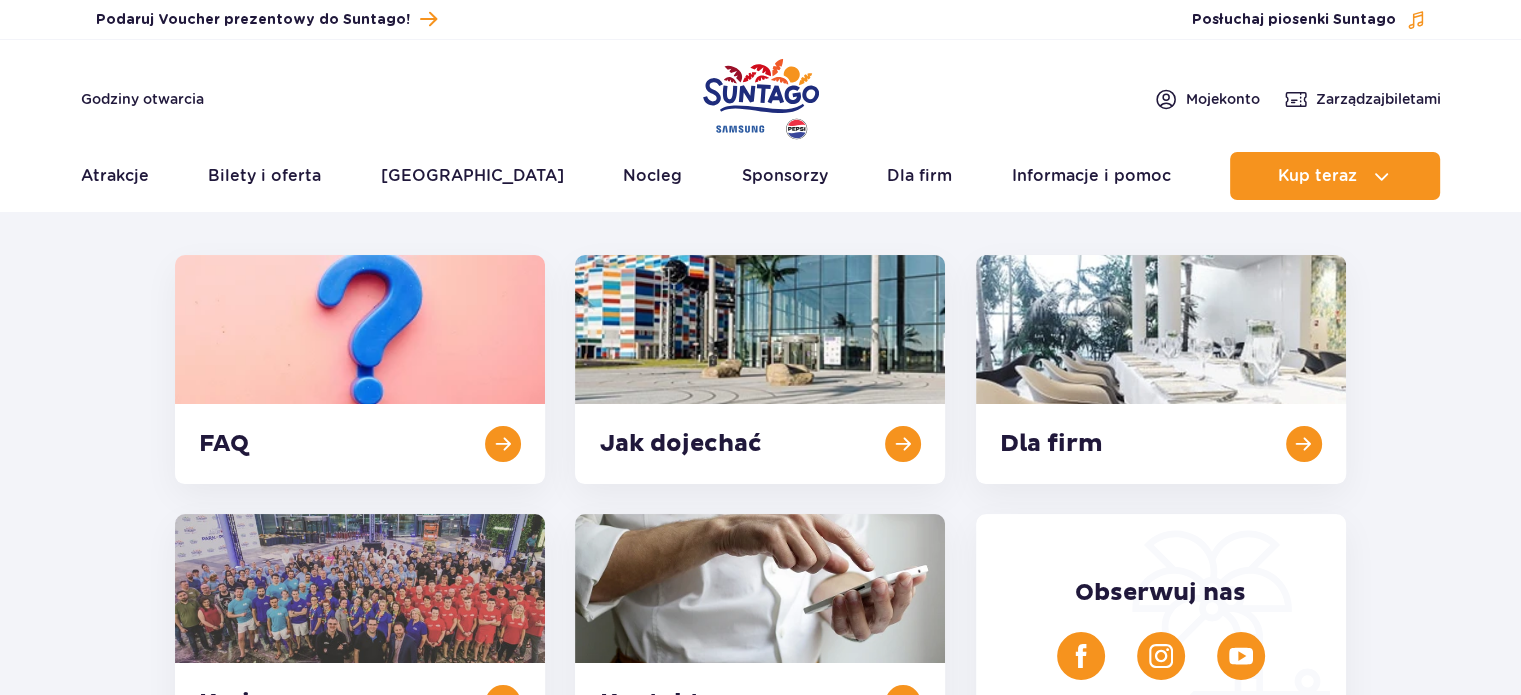 scroll, scrollTop: 200, scrollLeft: 0, axis: vertical 